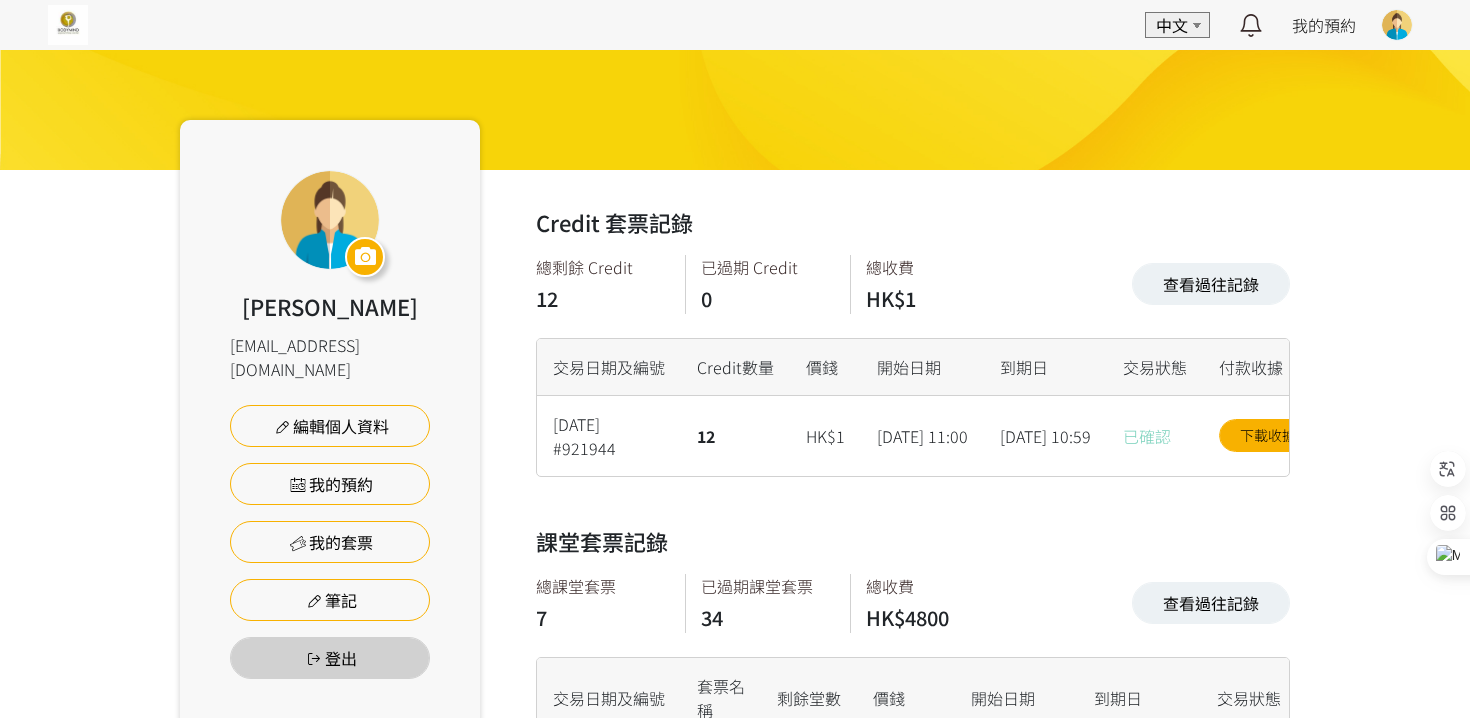 scroll, scrollTop: 0, scrollLeft: 0, axis: both 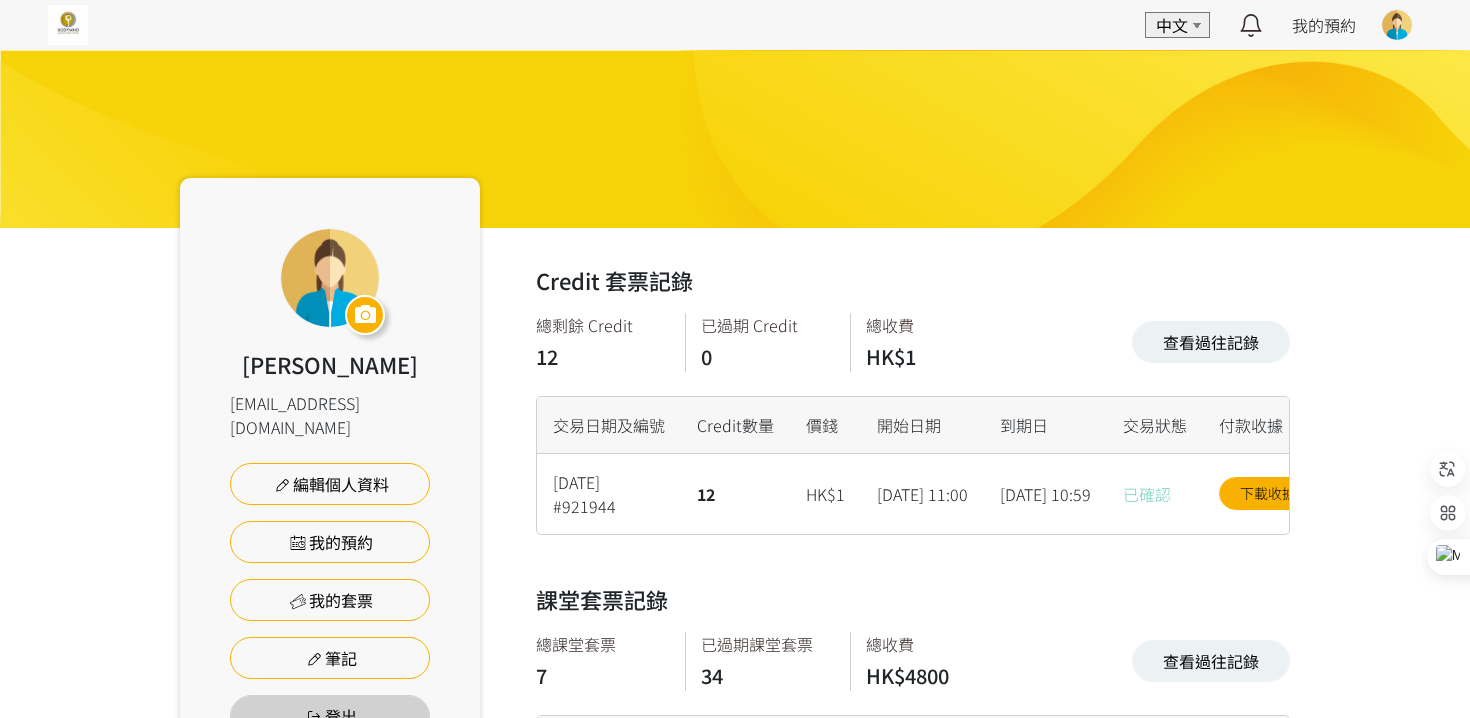 click at bounding box center (68, 25) 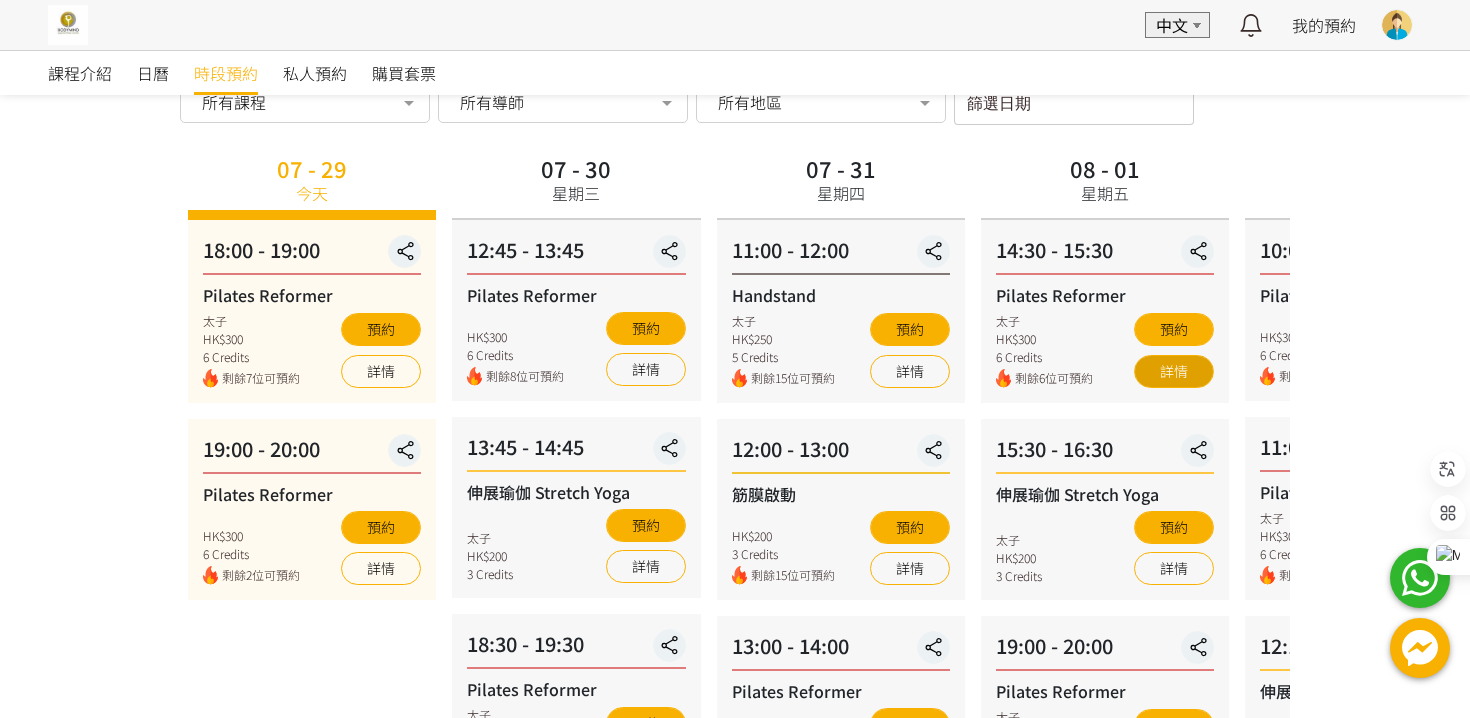 scroll, scrollTop: 93, scrollLeft: 0, axis: vertical 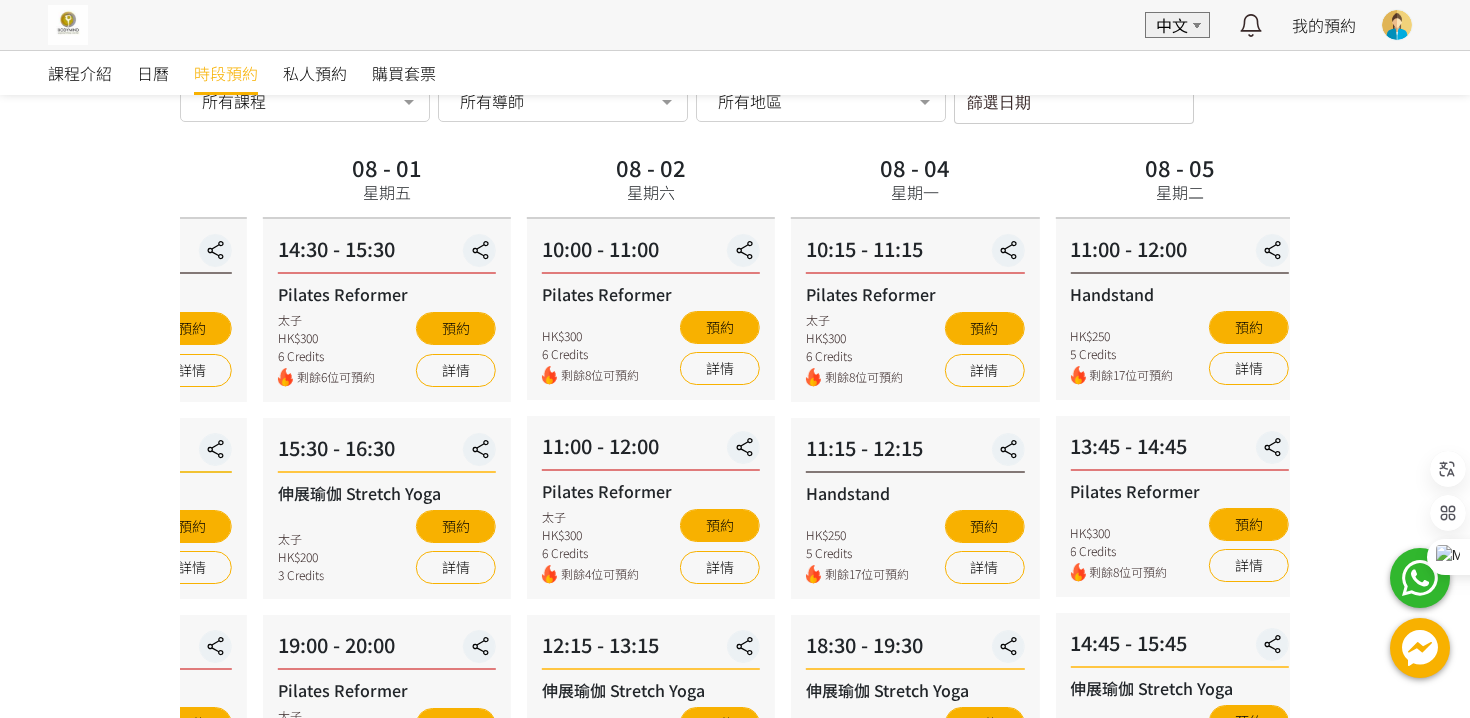 click on "08 -
01
星期五
14:30 - 15:30
Pilates Reformer
太子
HK$300
6 Credits
剩餘6位可預約
預約
詳情
15:30 - 16:30
伸展瑜伽 Stretch Yoga
太子
HK$200
3 Credits
預約
詳情
19:00 - 20:00
Pilates Reformer
太子
HK$300
6 Credits
剩餘7位可預約
預約
詳情" at bounding box center [387, 768] 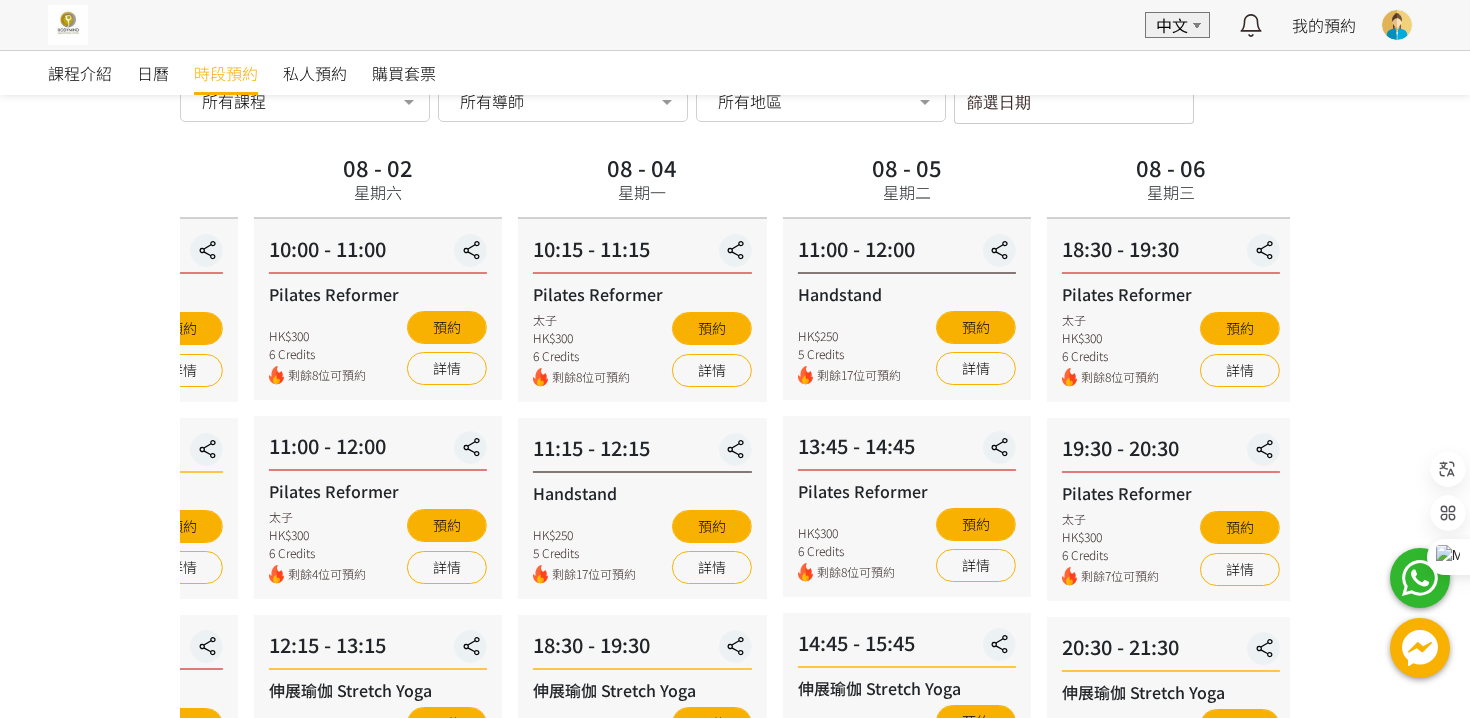 click on "08 -
04
星期一
10:15 - 11:15
Pilates Reformer
太子
HK$300
6 Credits
剩餘8位可預約
預約
詳情
11:15 - 12:15
Handstand       HK$250
5 Credits
剩餘17位可預約
預約
詳情
18:30 - 19:30
伸展瑜伽 Stretch Yoga       HK$200
3 Credits
預約
詳情
19:30 - 20:30
哈達瑜伽 Hatha Yoga       HK$200
3 Credits
預約
詳情
20:30 - 21:30
Pilates Reformer       HK$300
6 Credits
剩餘8位可預約
預約
詳情" at bounding box center (642, 768) 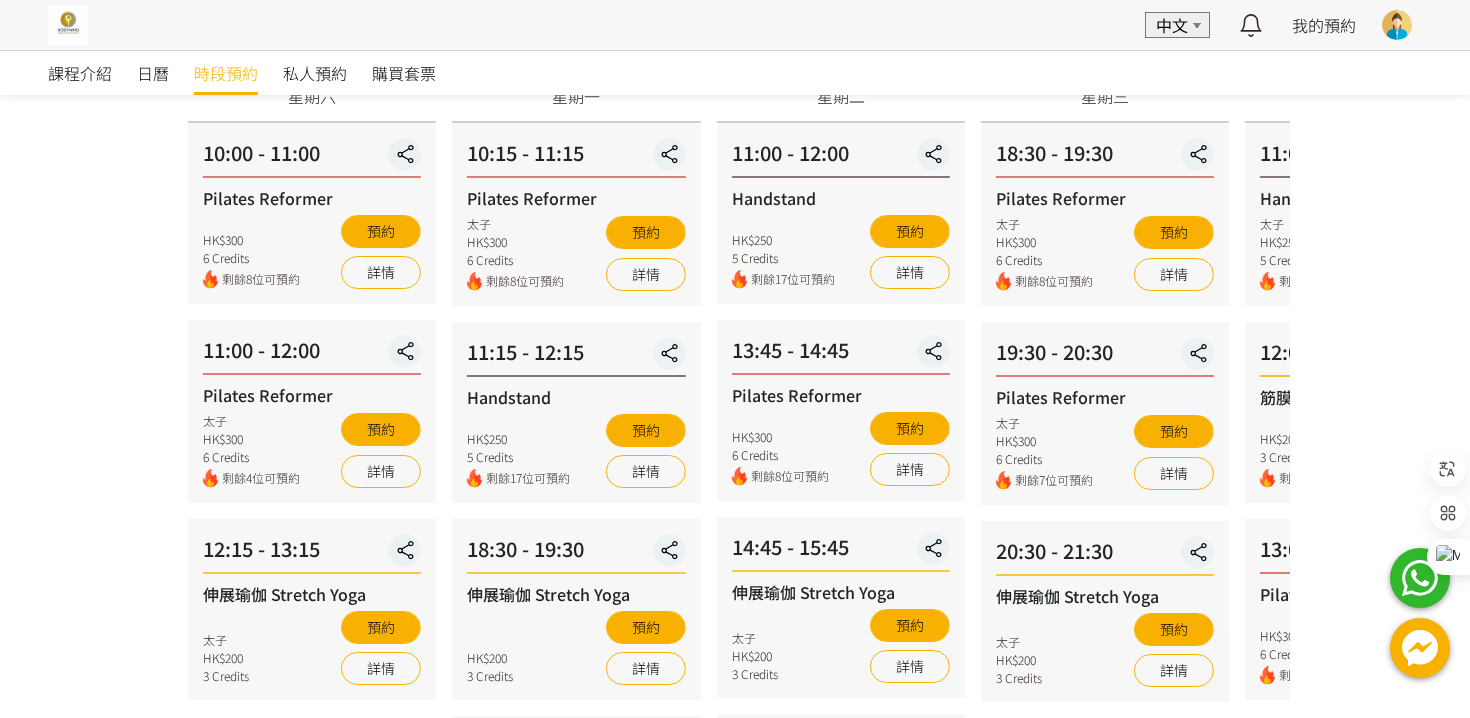 scroll, scrollTop: 0, scrollLeft: 0, axis: both 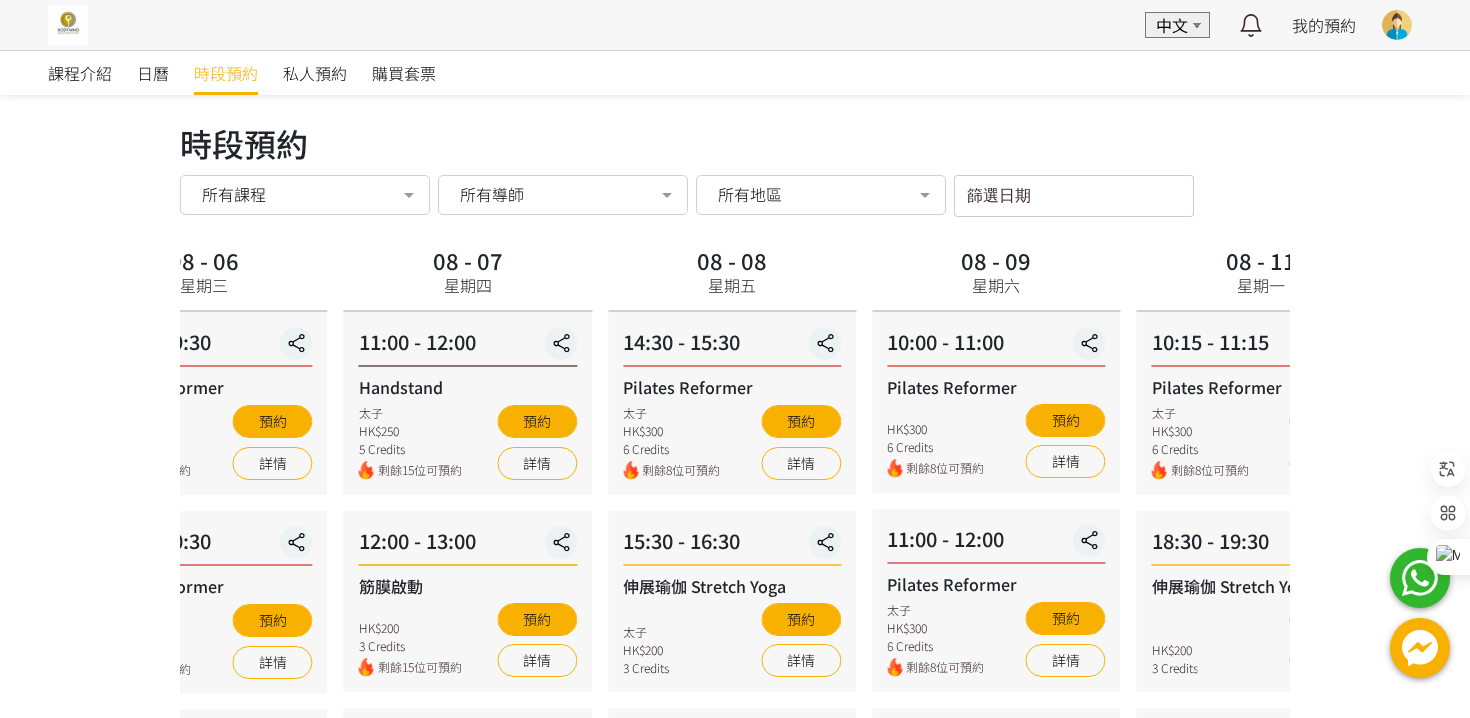 click on "課程介紹   日曆   時段預約   私人預約   購買套票
時段預約
時段預約
所有課程         所有課程   Pilates Reformer   伸展瑜伽 Stretch Yoga   Handstand   筋膜啟動   哈達瑜伽 Hatha Yoga     No elements found. Consider changing the search query.   List is empty.                所有導師         所有導師   Emma Cheung    Ally Chiu    Chloe Leung    Annettee Chan    Edith Suen      No elements found. Consider changing the search query.   List is empty.                所有地區         所有地區   太子彌敦道788-790號 利美大廈10樓A室   待定     No elements found. Consider changing the search query.   List is empty.
篩選日期
July
2025
Sun
Mon
Tue
Wed
Thu
Fri
Sat
1
2
3" at bounding box center [735, 822] 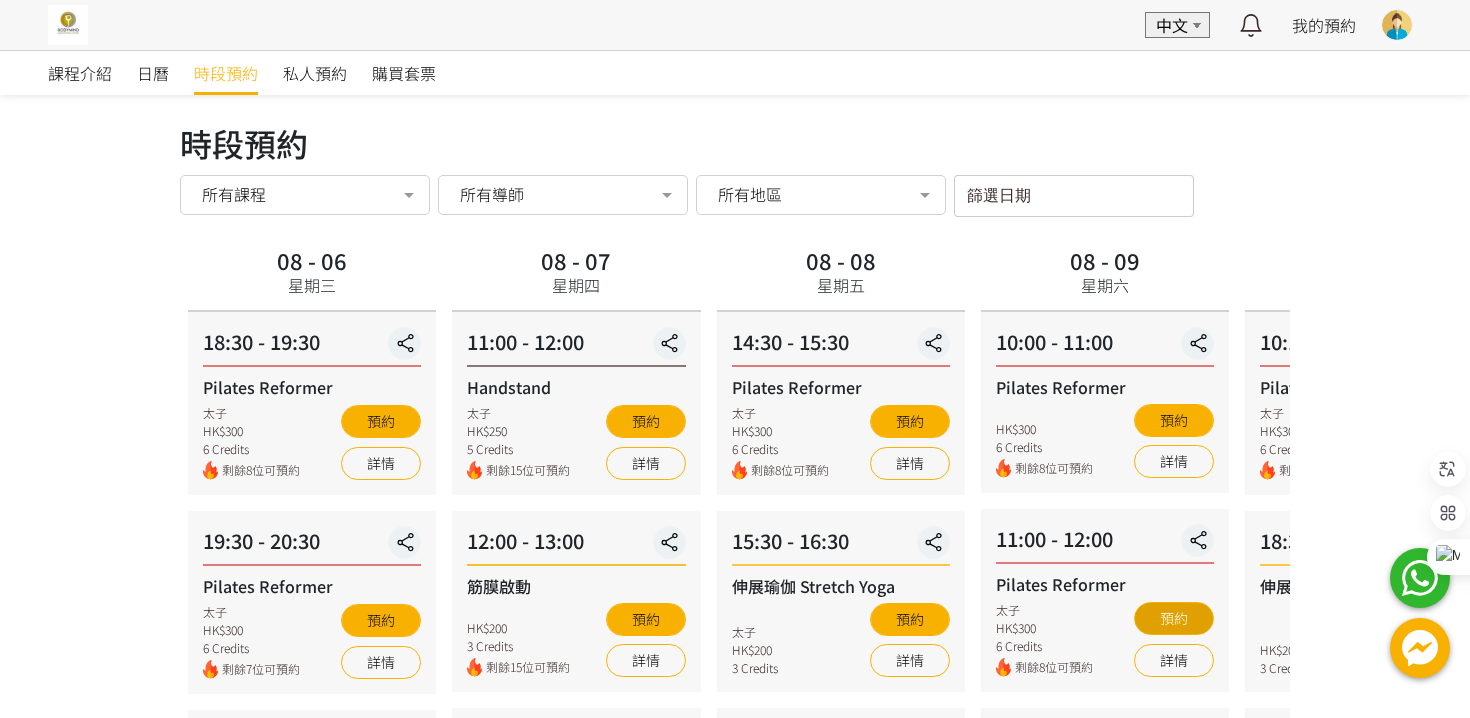 click on "預約" at bounding box center (1174, 618) 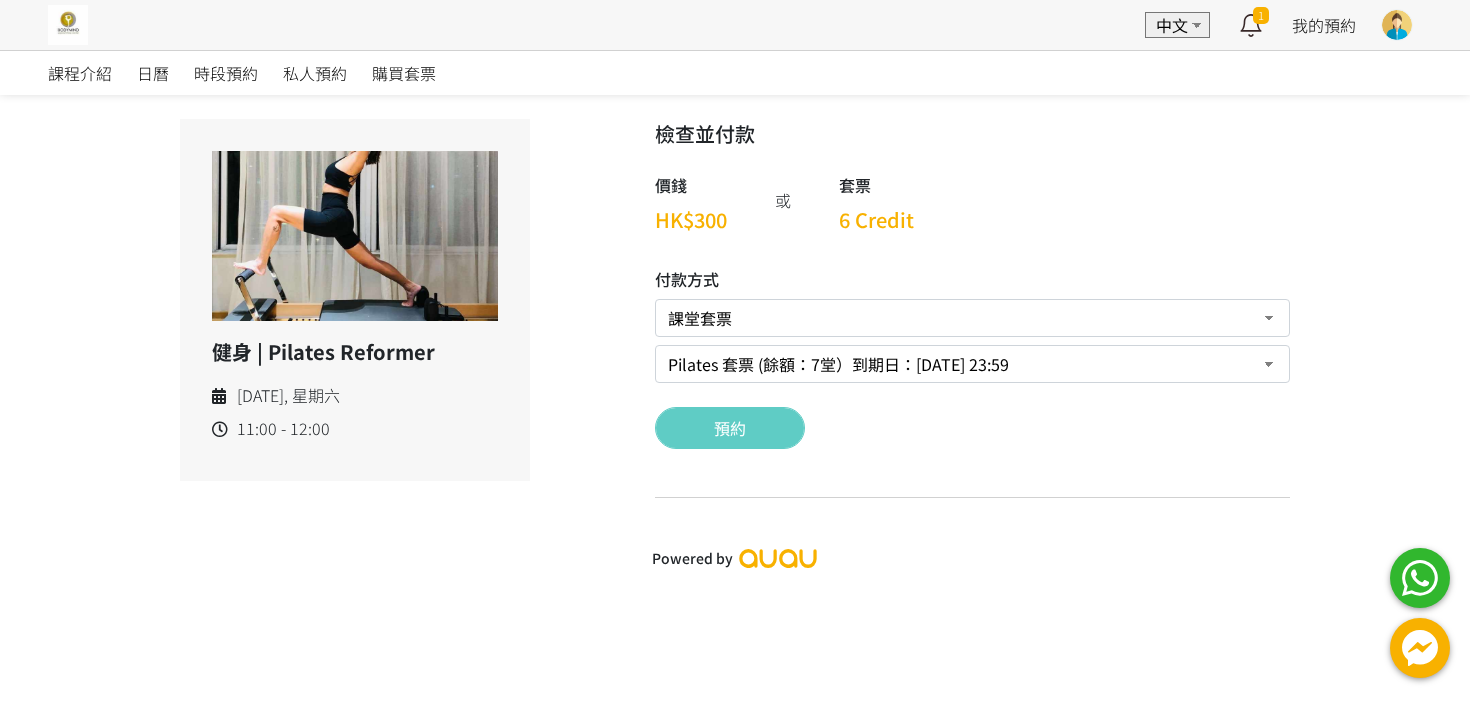 scroll, scrollTop: 0, scrollLeft: 0, axis: both 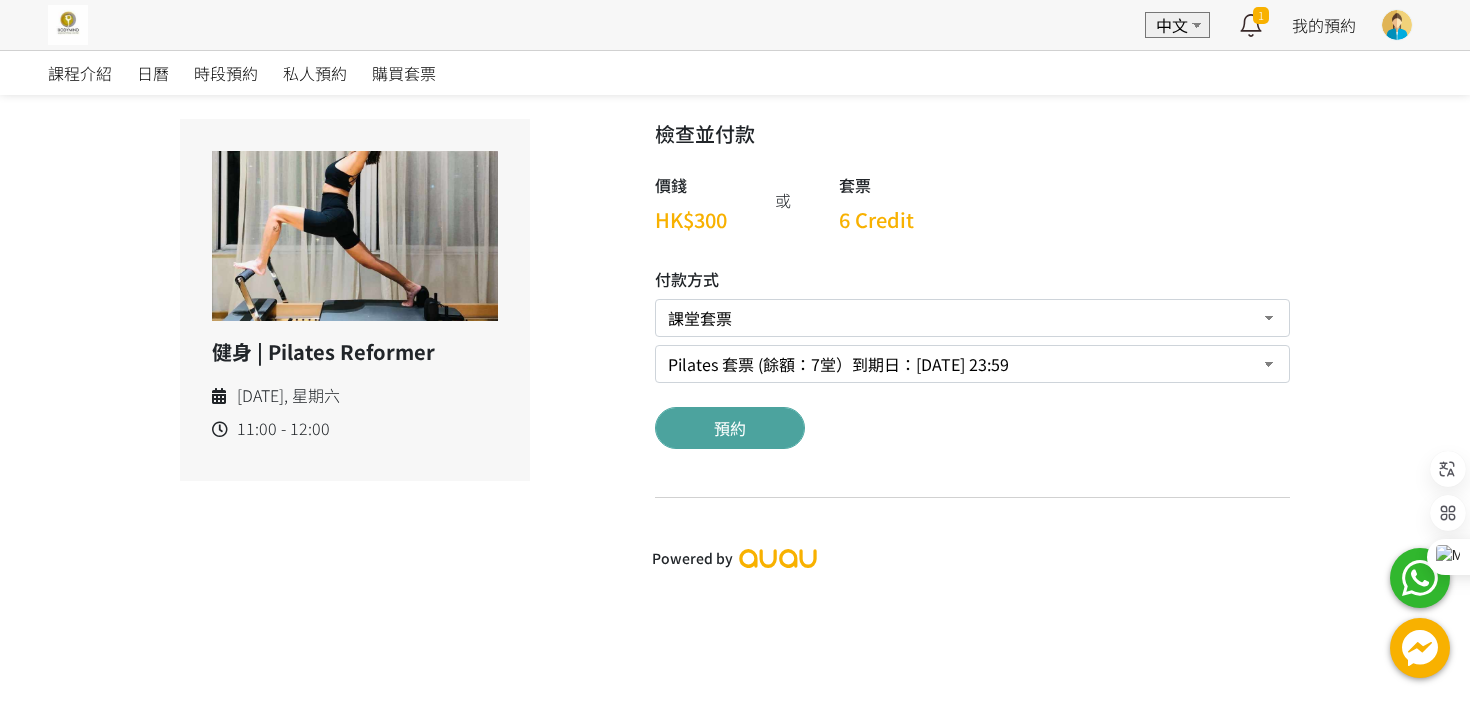 click on "預約" at bounding box center [730, 428] 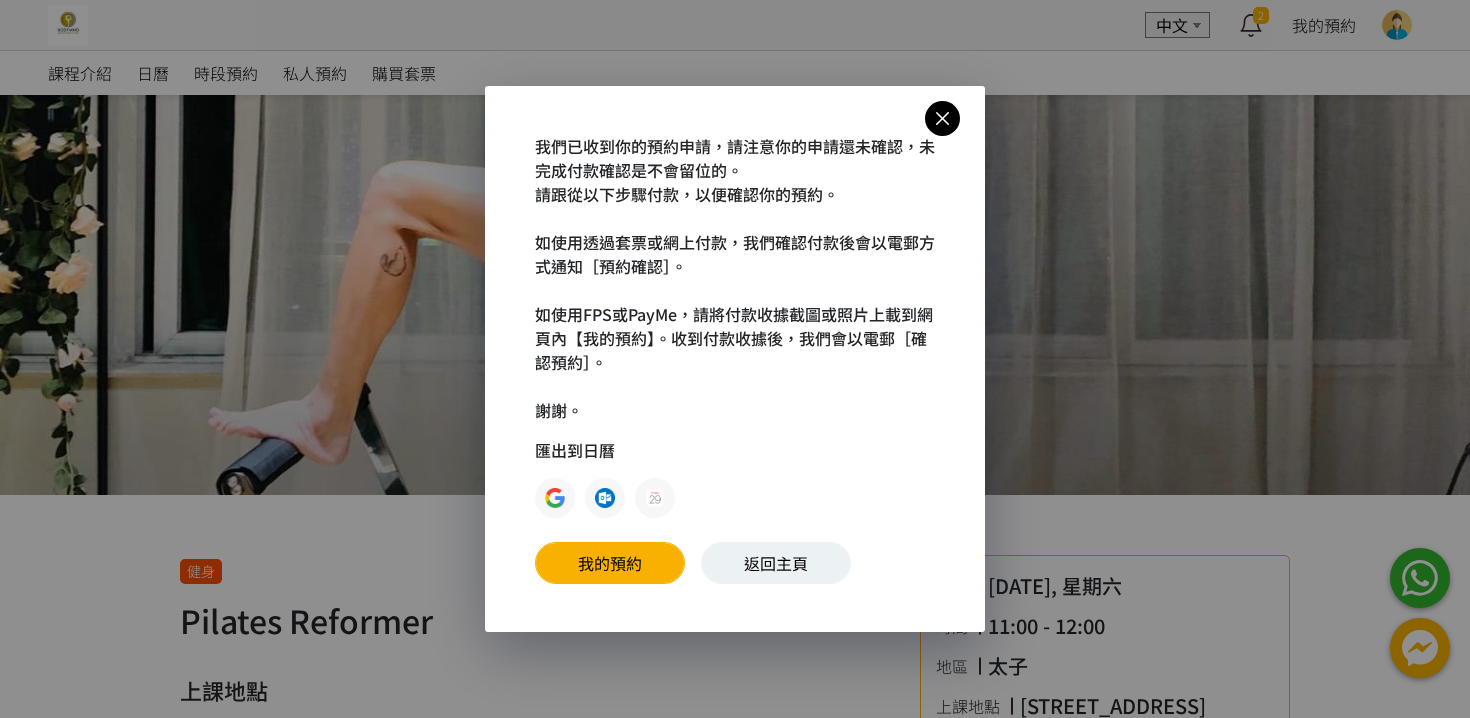 scroll, scrollTop: 0, scrollLeft: 0, axis: both 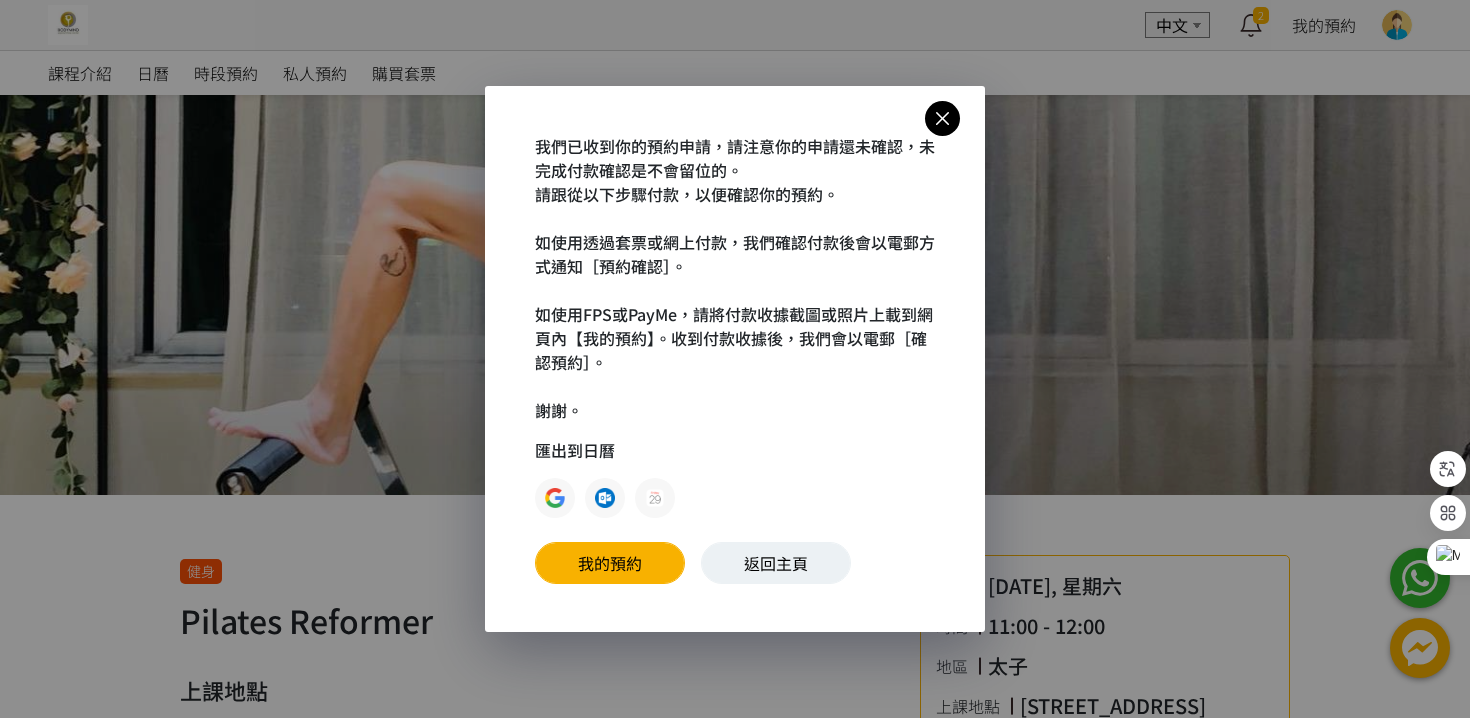 click at bounding box center [555, 498] 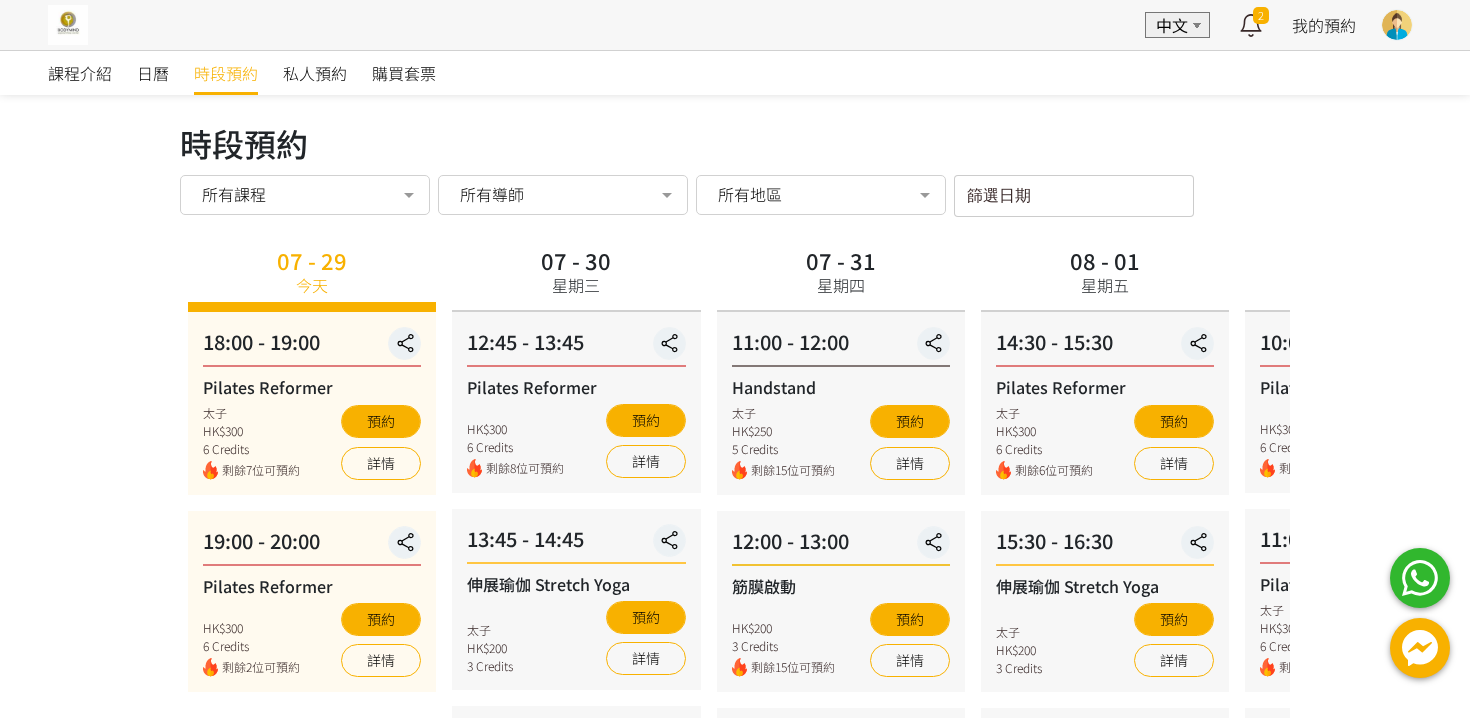 scroll, scrollTop: 0, scrollLeft: 0, axis: both 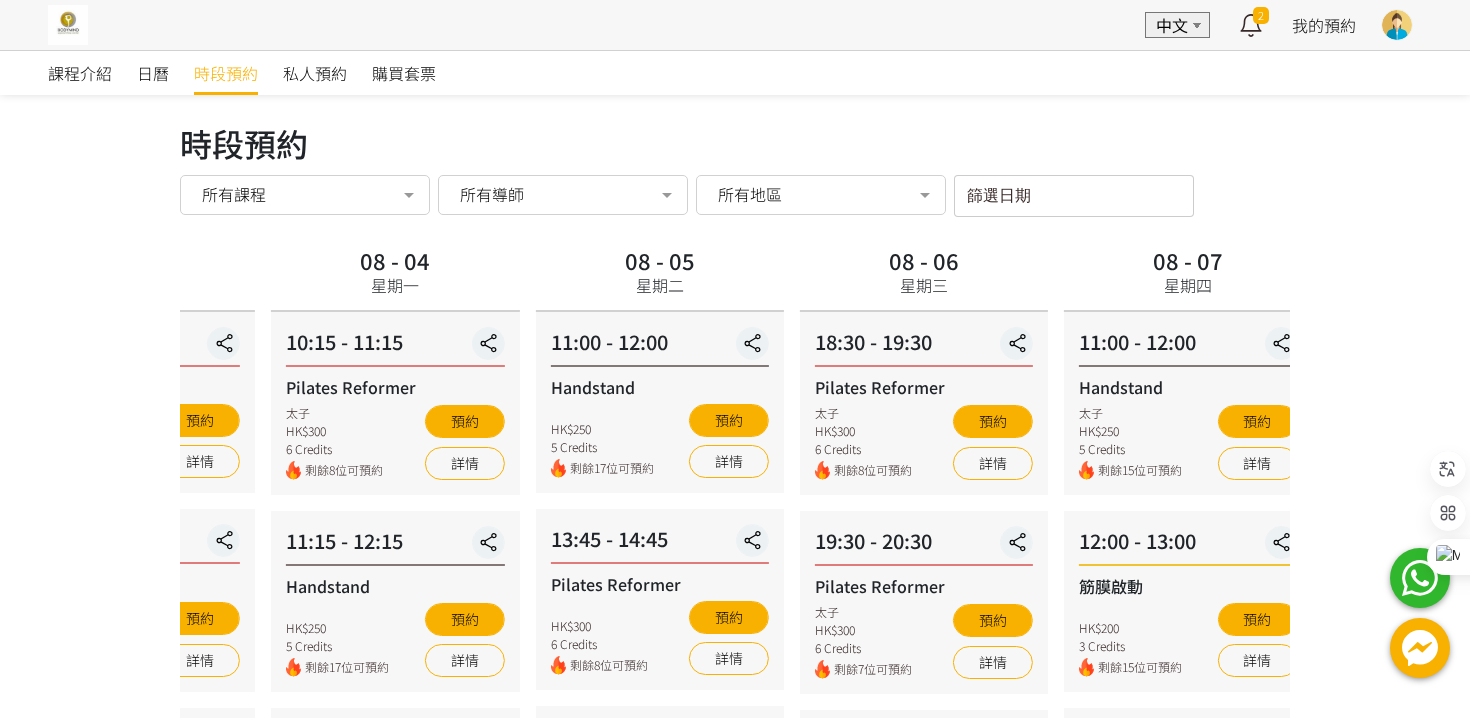 click on "課程介紹   日曆   時段預約   私人預約   購買套票
時段預約
時段預約
所有課程         所有課程   Pilates Reformer   伸展瑜伽 Stretch Yoga   Handstand   筋膜啟動   哈達瑜伽 Hatha Yoga     No elements found. Consider changing the search query.   List is empty.                所有導師         所有導師   [PERSON_NAME]    [PERSON_NAME]      No elements found. Consider changing the search query.   List is empty.                所有地區         所有地區   [STREET_ADDRESS]   待定     No elements found. Consider changing the search query.   List is empty.
篩選日期
[DATE]
Sun
Mon
Tue
Wed
Thu
Fri
Sat
1
2
3" at bounding box center [735, 822] 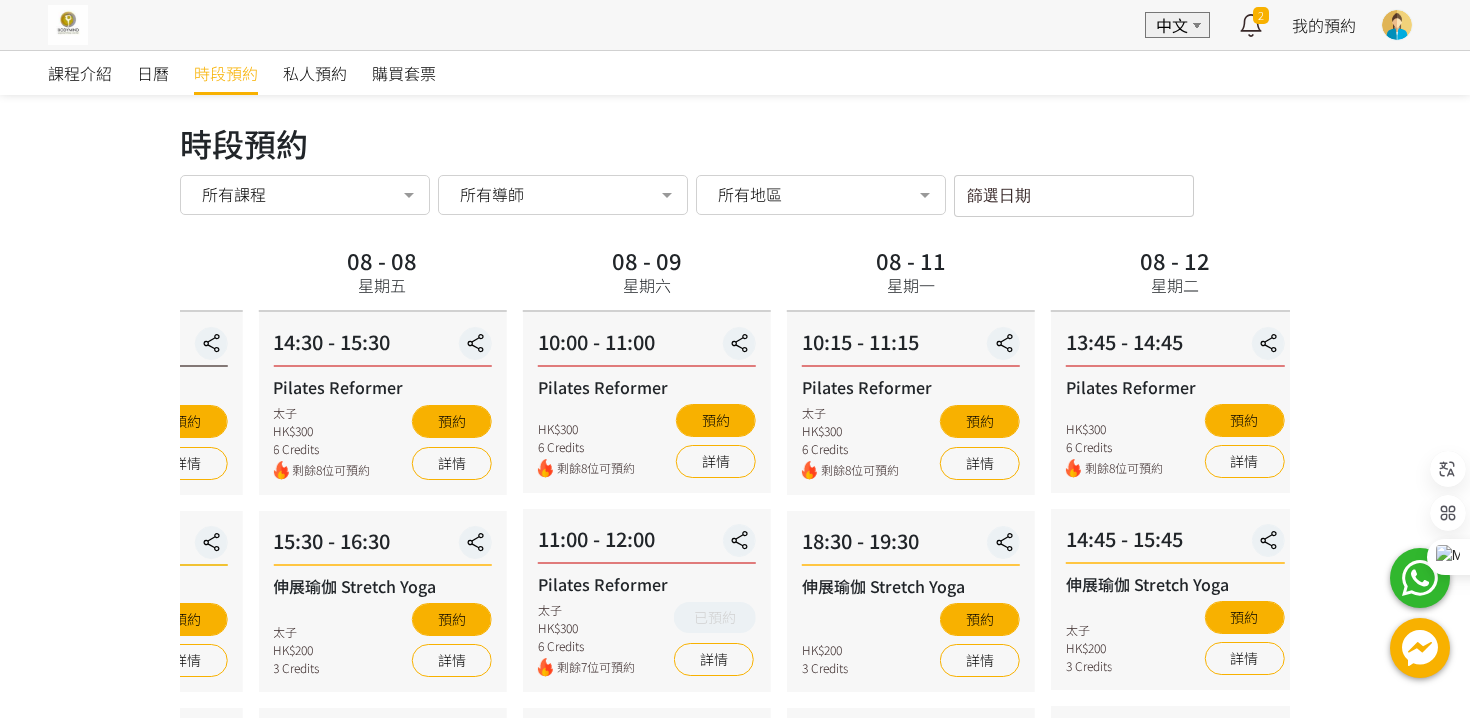 click on "課程介紹   日曆   時段預約   私人預約   購買套票
時段預約
時段預約
所有課程         所有課程   Pilates Reformer   伸展瑜伽 Stretch Yoga   Handstand   筋膜啟動   哈達瑜伽 Hatha Yoga     No elements found. Consider changing the search query.   List is empty.                所有導師         所有導師   [PERSON_NAME]    [PERSON_NAME]      No elements found. Consider changing the search query.   List is empty.                所有地區         所有地區   [STREET_ADDRESS]   待定     No elements found. Consider changing the search query.   List is empty.
篩選日期
[DATE]
Sun
Mon
Tue
Wed
Thu
Fri
Sat
1
2
3" at bounding box center [735, 822] 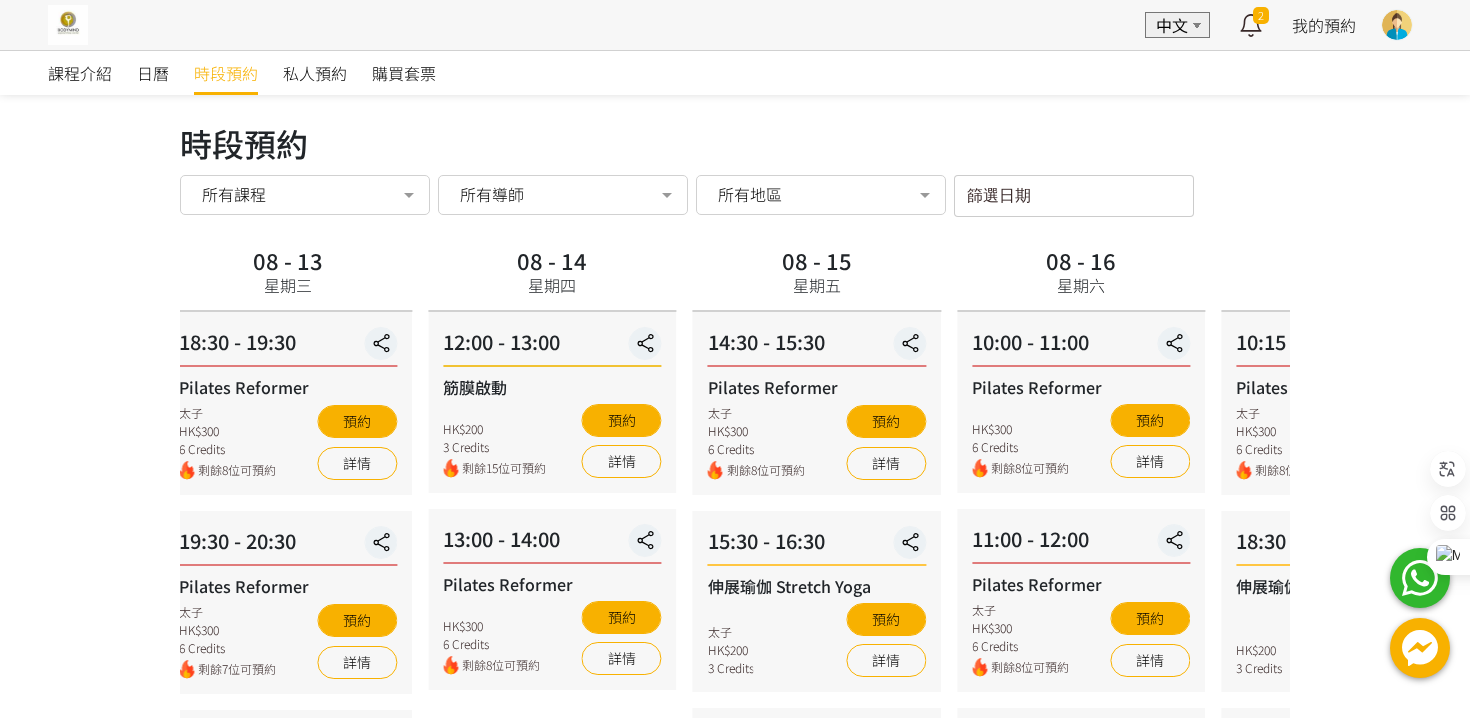 click on "課程介紹   日曆   時段預約   私人預約   購買套票
時段預約
時段預約
所有課程         所有課程   Pilates Reformer   伸展瑜伽 Stretch Yoga   Handstand   筋膜啟動   哈達瑜伽 Hatha Yoga     No elements found. Consider changing the search query.   List is empty.                所有導師         所有導師   [PERSON_NAME]    [PERSON_NAME]      No elements found. Consider changing the search query.   List is empty.                所有地區         所有地區   [STREET_ADDRESS]   待定     No elements found. Consider changing the search query.   List is empty.
篩選日期
[DATE]
Sun
Mon
Tue
Wed
Thu
Fri
Sat
1
2
3" at bounding box center [735, 822] 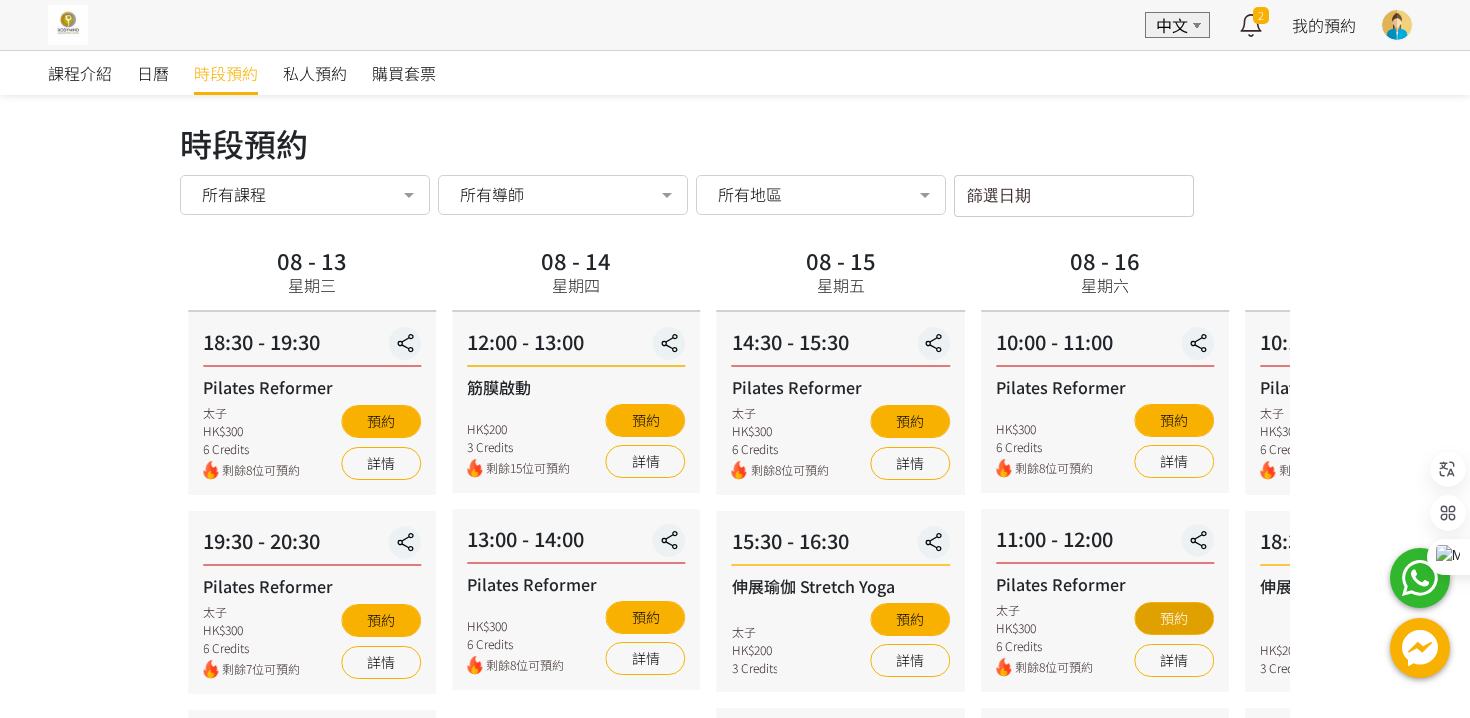 click on "預約" at bounding box center (1174, 618) 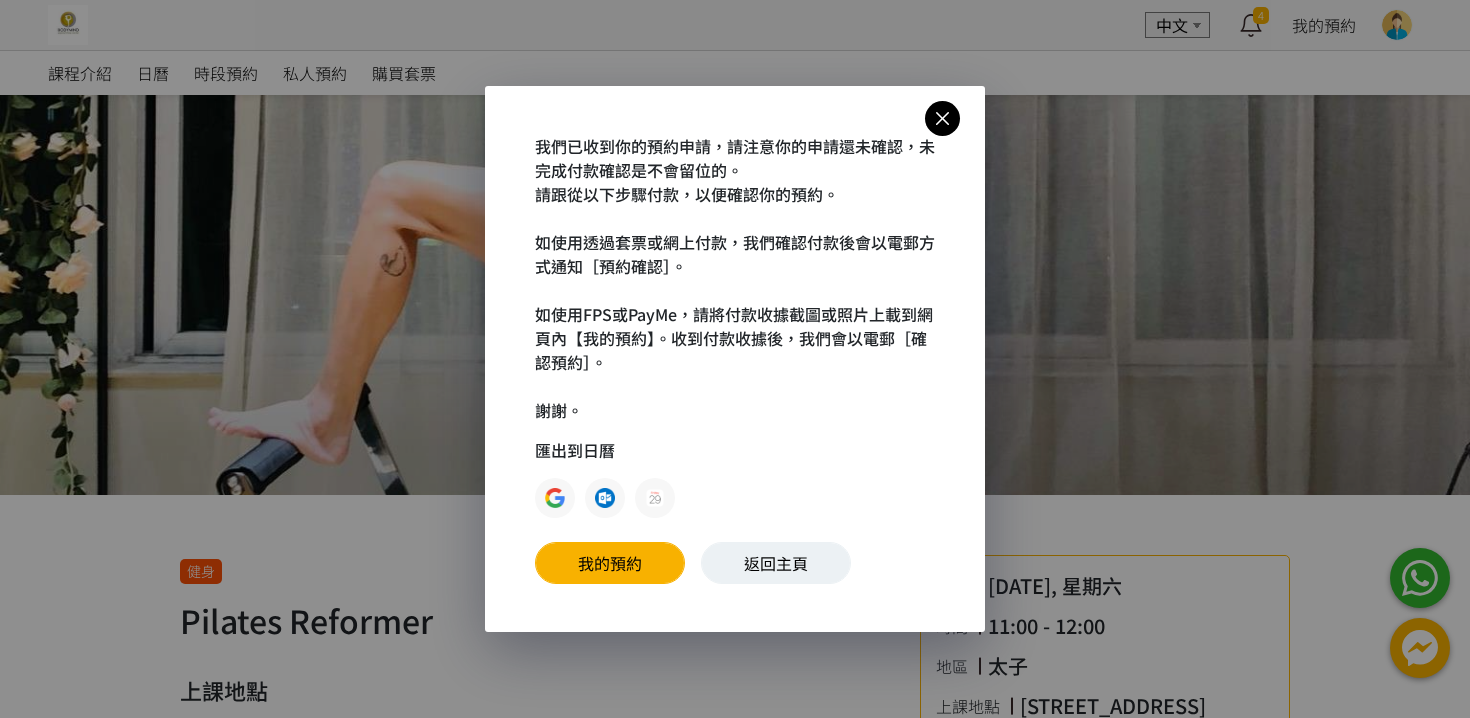 scroll, scrollTop: 0, scrollLeft: 0, axis: both 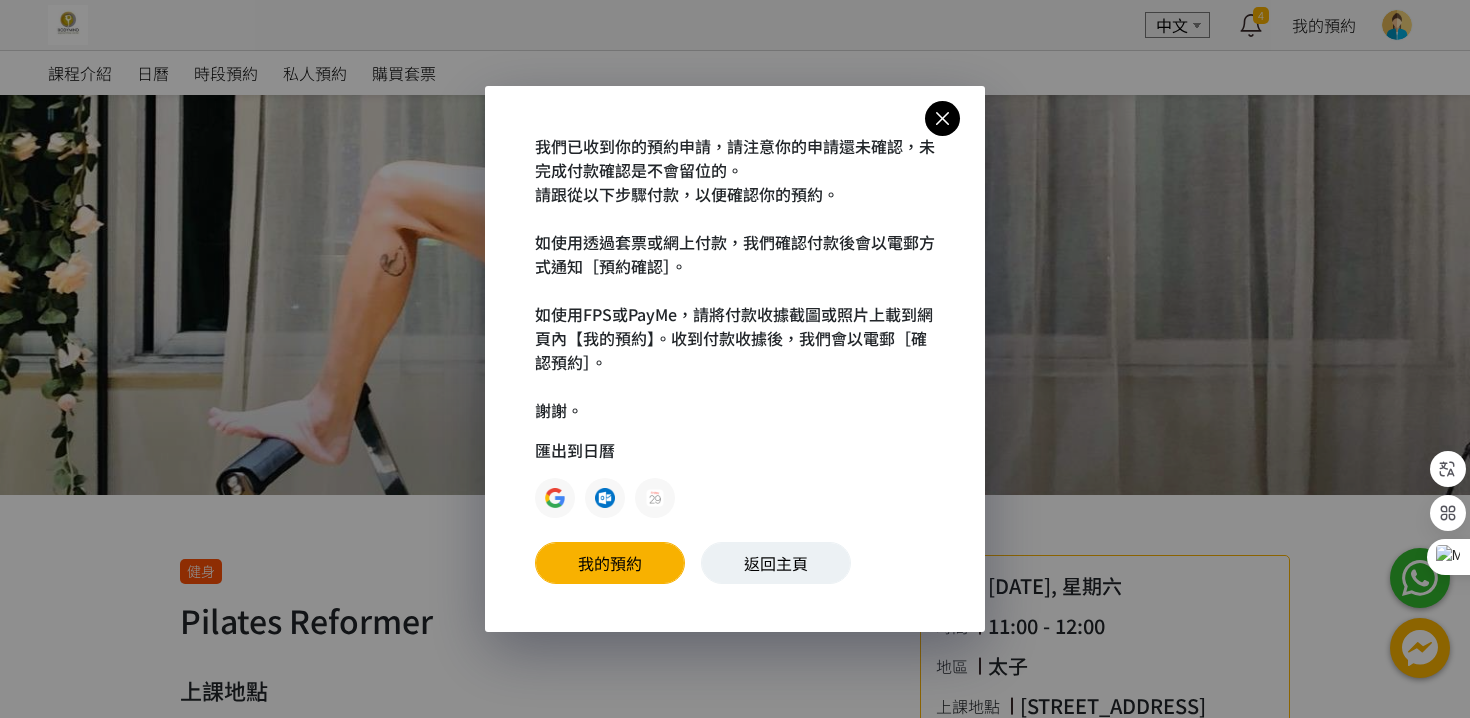 click at bounding box center [555, 498] 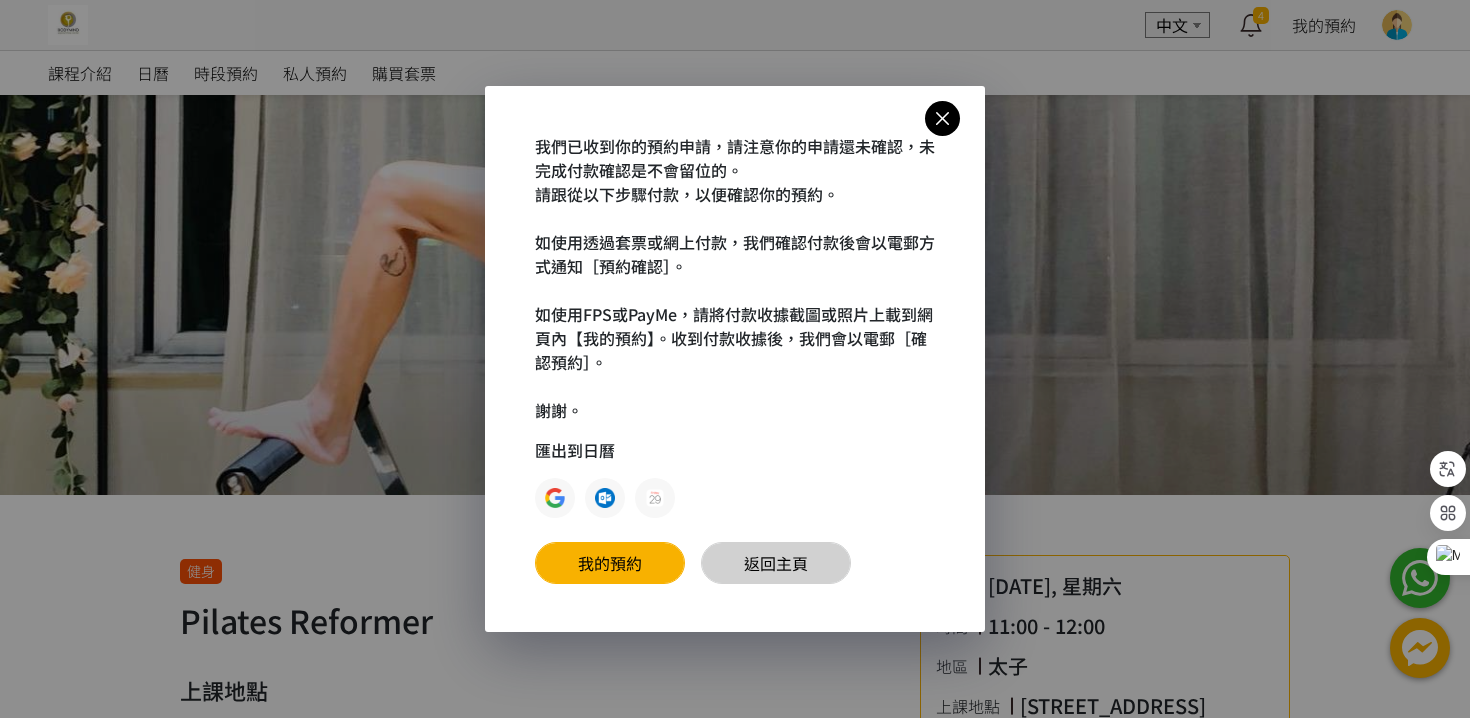 click on "返回主頁" at bounding box center (776, 563) 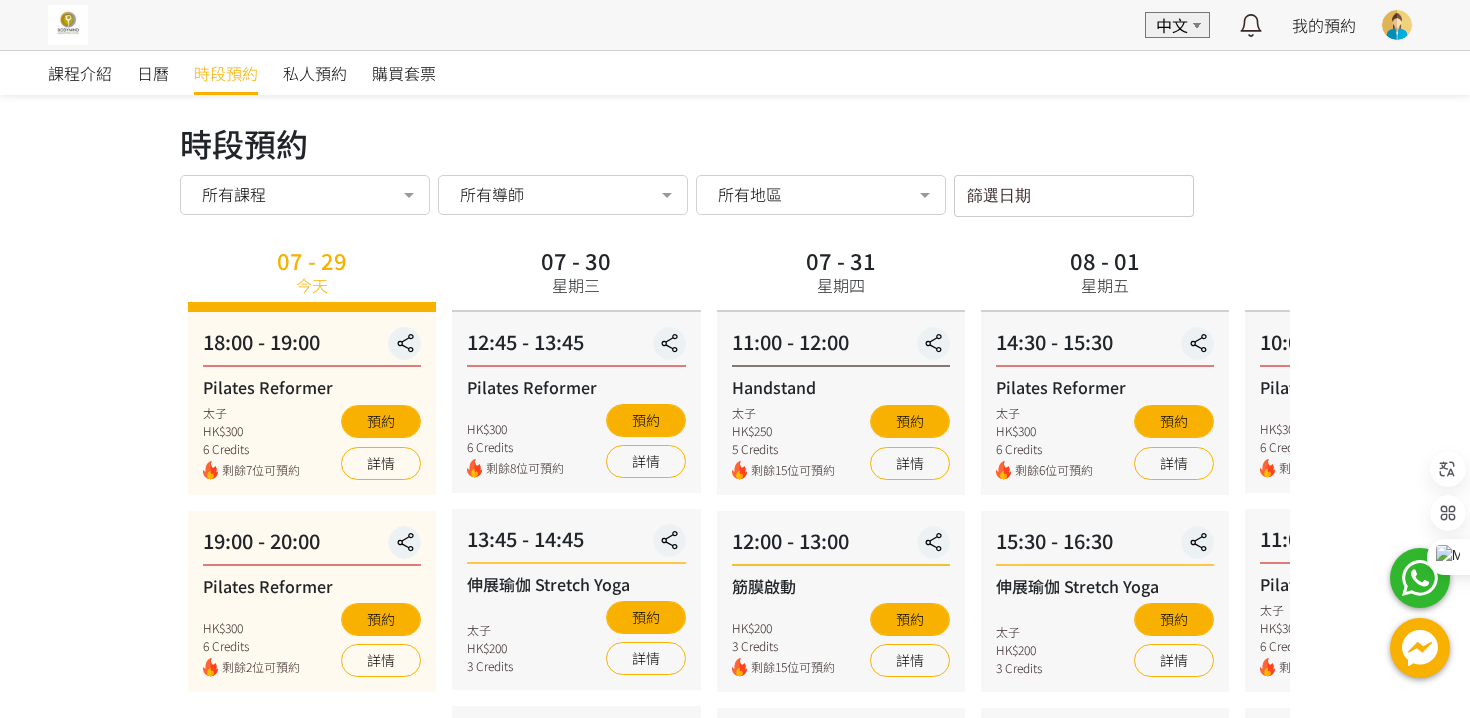 scroll, scrollTop: 3, scrollLeft: 0, axis: vertical 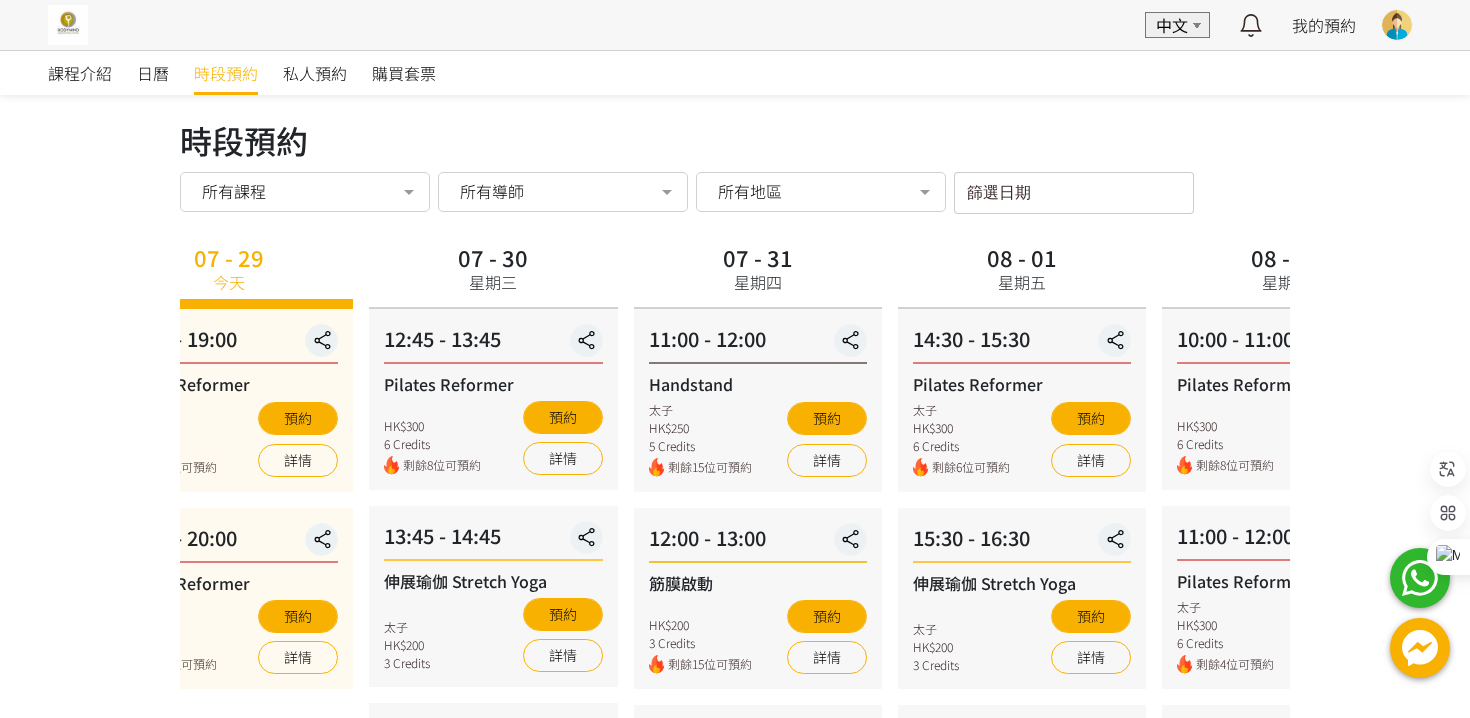 click on "08 -
01
星期五
14:30 - 15:30
Pilates Reformer
太子
HK$300
6 Credits
剩餘6位可預約
預約
詳情
15:30 - 16:30
伸展瑜伽 Stretch Yoga
太子
HK$200
3 Credits
預約
詳情
19:00 - 20:00
Pilates Reformer
太子
HK$300
6 Credits
剩餘7位可預約
預約
詳情" at bounding box center (1022, 858) 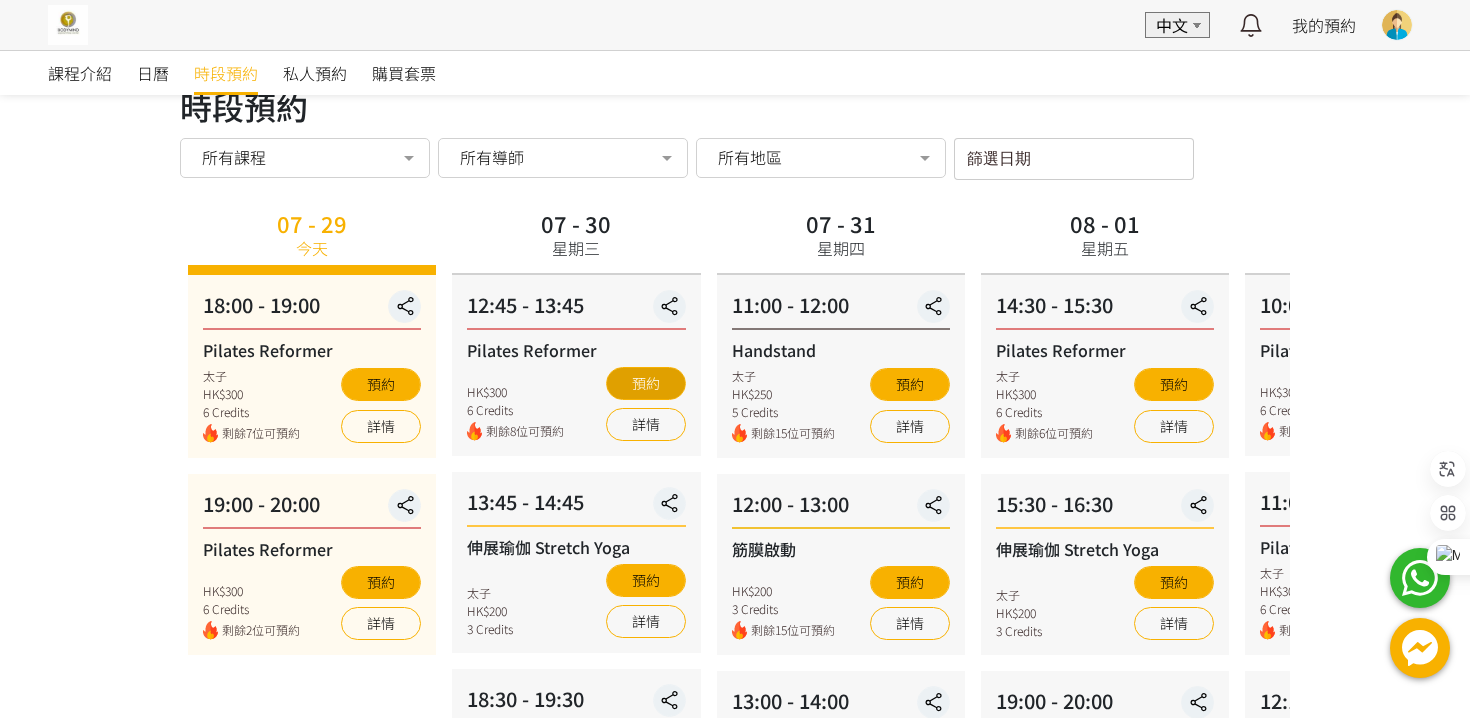 scroll, scrollTop: 0, scrollLeft: 0, axis: both 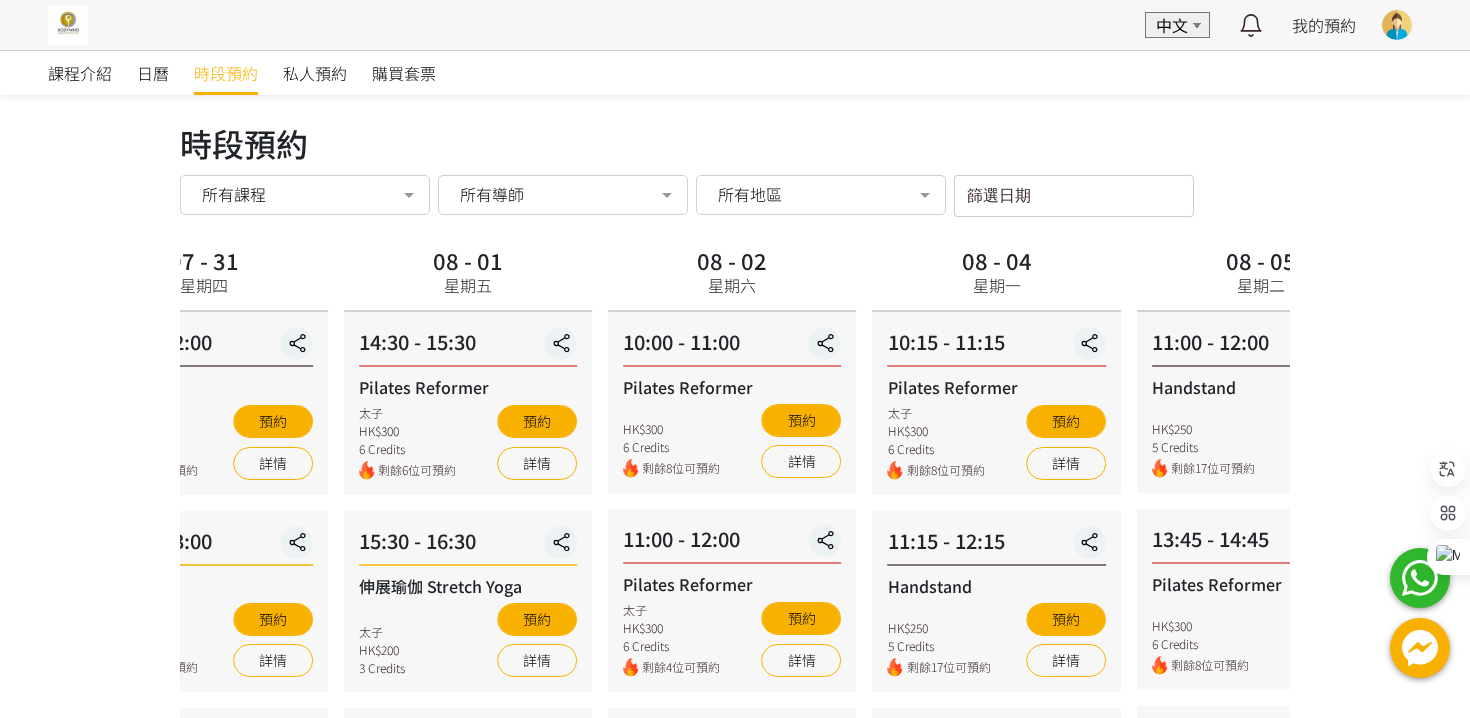 click on "課程介紹   日曆   時段預約   私人預約   購買套票
時段預約
時段預約
所有課程         所有課程   Pilates Reformer   伸展瑜伽 Stretch Yoga   Handstand   筋膜啟動   哈達瑜伽 Hatha Yoga     No elements found. Consider changing the search query.   List is empty.                所有導師         所有導師   [PERSON_NAME]    [PERSON_NAME]      No elements found. Consider changing the search query.   List is empty.                所有地區         所有地區   [STREET_ADDRESS]   待定     No elements found. Consider changing the search query.   List is empty.
篩選日期
[DATE]
Sun
Mon
Tue
Wed
Thu
Fri
Sat
1
2
3" at bounding box center (735, 822) 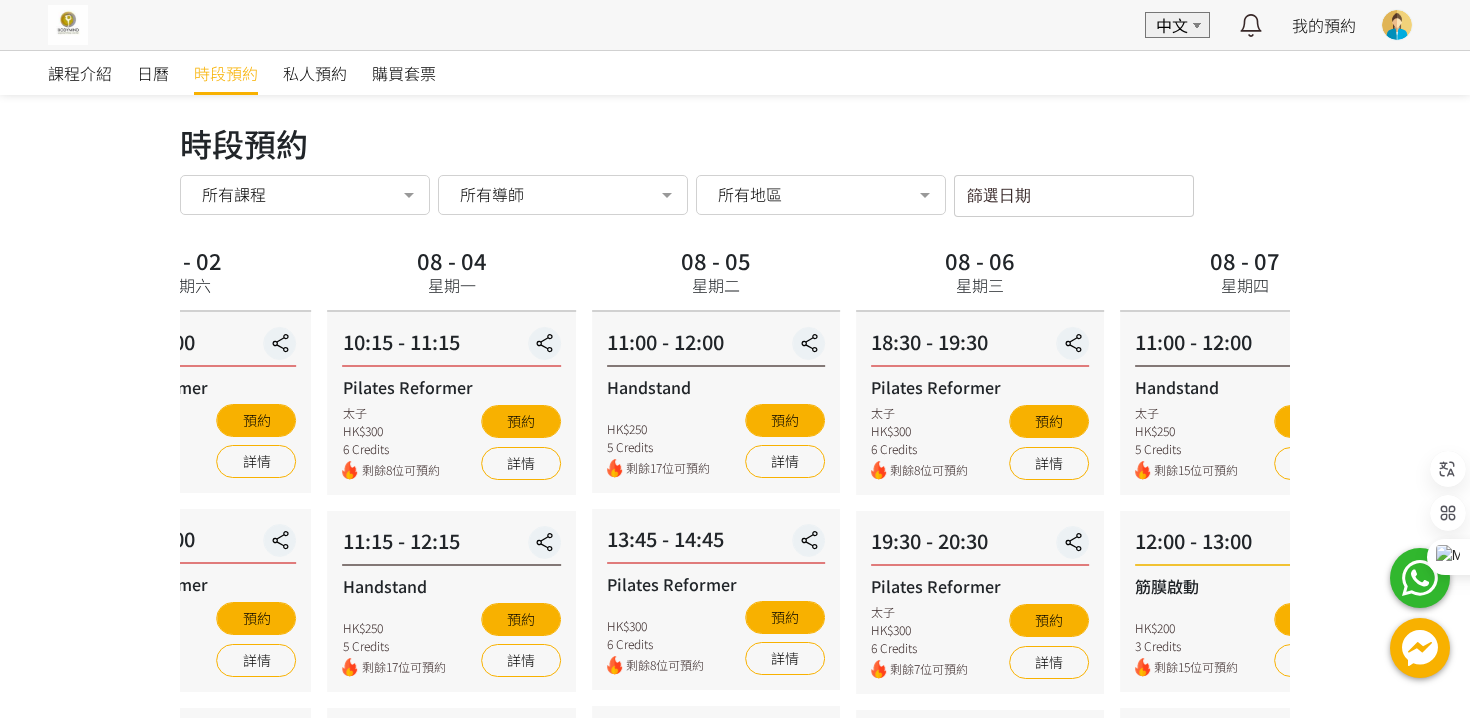 click on "課程介紹   日曆   時段預約   私人預約   購買套票
時段預約
時段預約
所有課程         所有課程   Pilates Reformer   伸展瑜伽 Stretch Yoga   Handstand   筋膜啟動   哈達瑜伽 Hatha Yoga     No elements found. Consider changing the search query.   List is empty.                所有導師         所有導師   [PERSON_NAME]    [PERSON_NAME]      No elements found. Consider changing the search query.   List is empty.                所有地區         所有地區   [STREET_ADDRESS]   待定     No elements found. Consider changing the search query.   List is empty.
篩選日期
[DATE]
Sun
Mon
Tue
Wed
Thu
Fri
Sat
1
2
3" at bounding box center [735, 822] 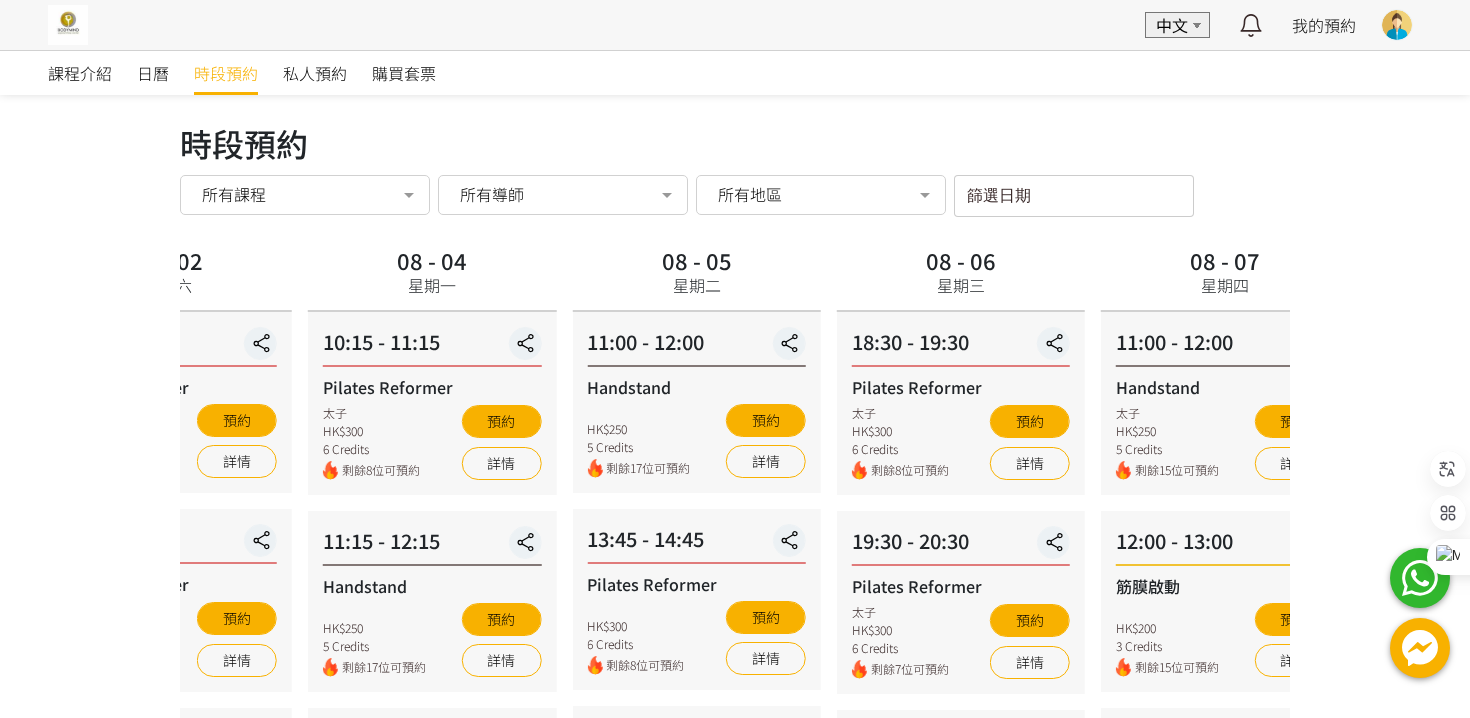 click on "08 -
07
星期四
11:00 - 12:00
Handstand
太子
HK$250
5 Credits
剩餘15位可預約
預約
詳情
12:00 - 13:00
筋膜啟動       HK$200
3 Credits
剩餘15位可預約
預約
詳情
13:00 - 14:00
Pilates Reformer       HK$300
6 Credits
剩餘8位可預約
預約
詳情" at bounding box center [1225, 861] 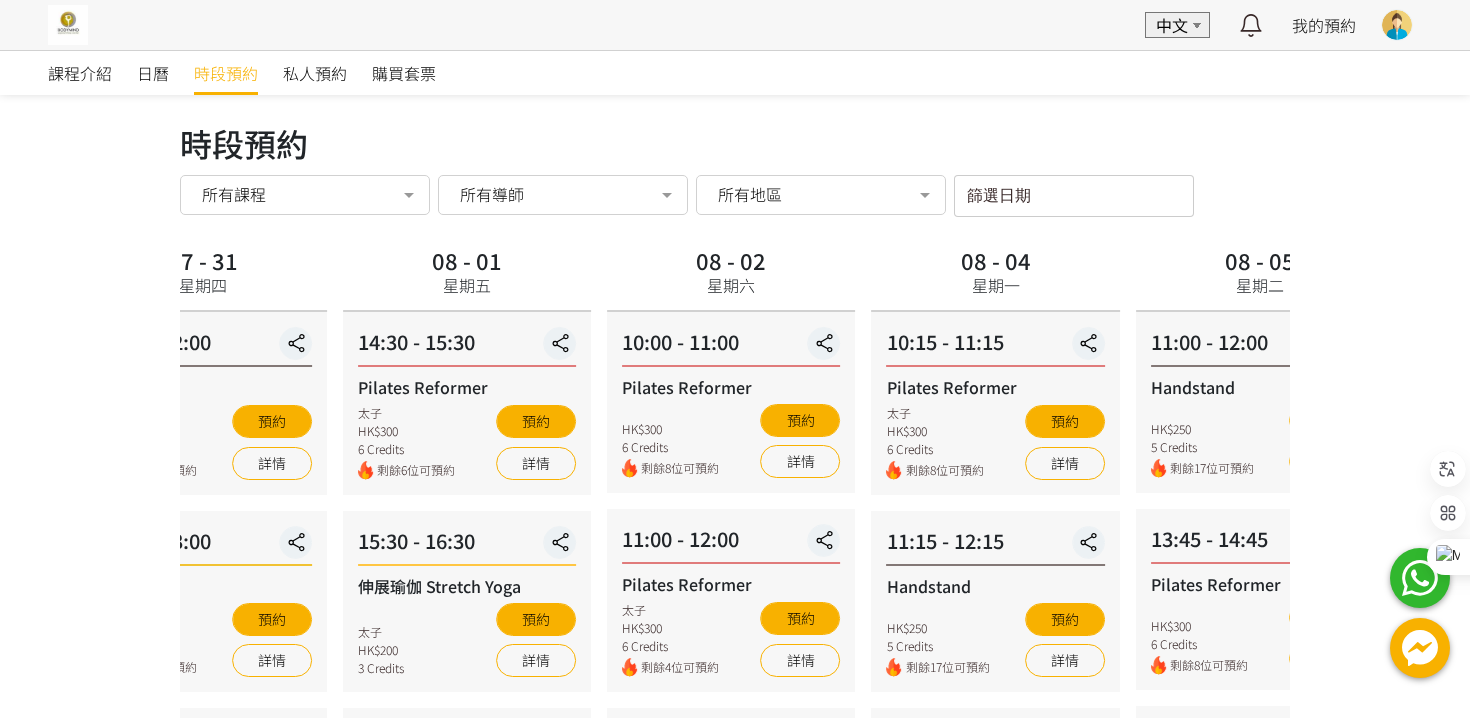 click on "08 -
05
星期二
11:00 - 12:00
Handstand       HK$250
5 Credits
剩餘17位可預約
預約
詳情
13:45 - 14:45
Pilates Reformer       HK$300
6 Credits
剩餘8位可預約
預約
詳情
14:45 - 15:45
伸展瑜伽 Stretch Yoga
太子
HK$200
3 Credits
預約
詳情
18:00 - 19:00
Pilates Reformer
太子
HK$300
6 Credits
剩餘8位可預約
預約
詳情
19:00 - 20:00
Handstand
太子
HK$250
5 Credits
剩餘5位可預約       詳情     Pilates Reformer" at bounding box center [1260, 861] 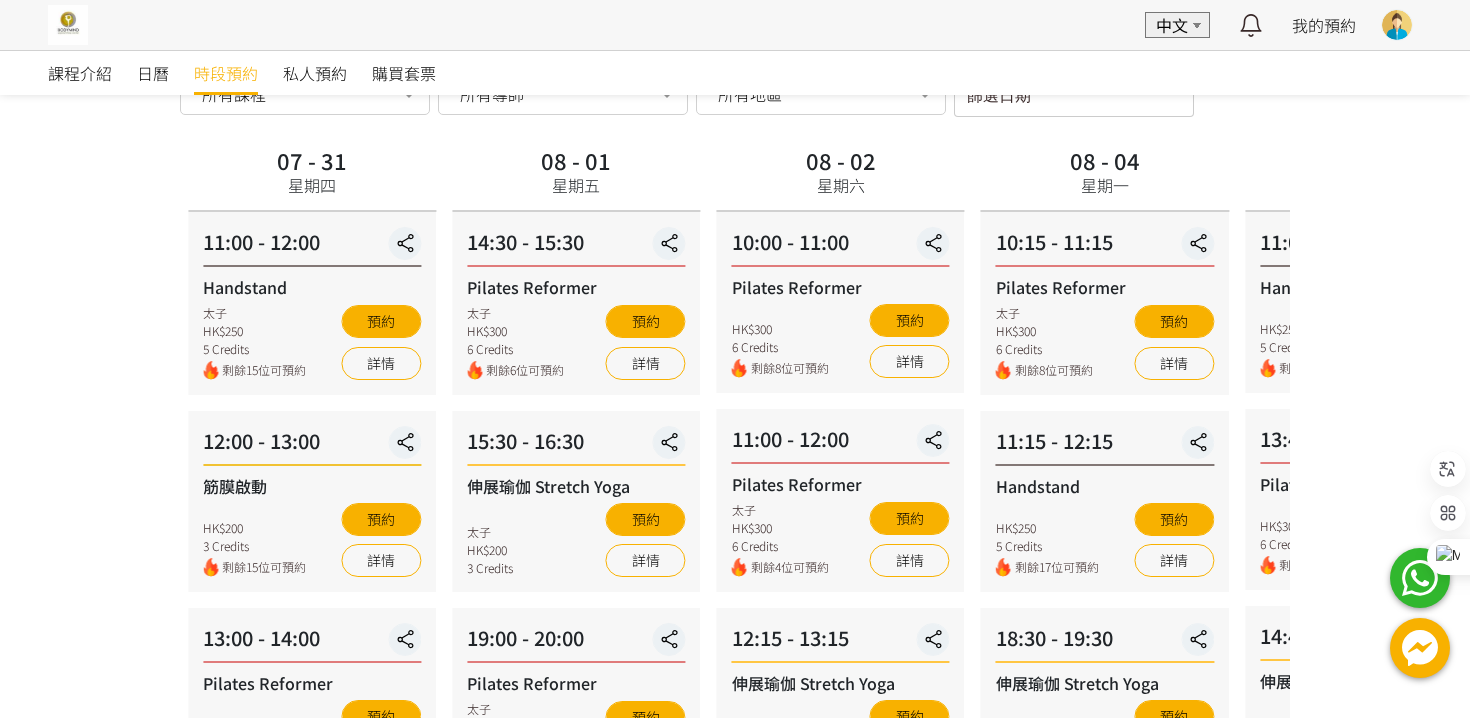 scroll, scrollTop: 94, scrollLeft: 0, axis: vertical 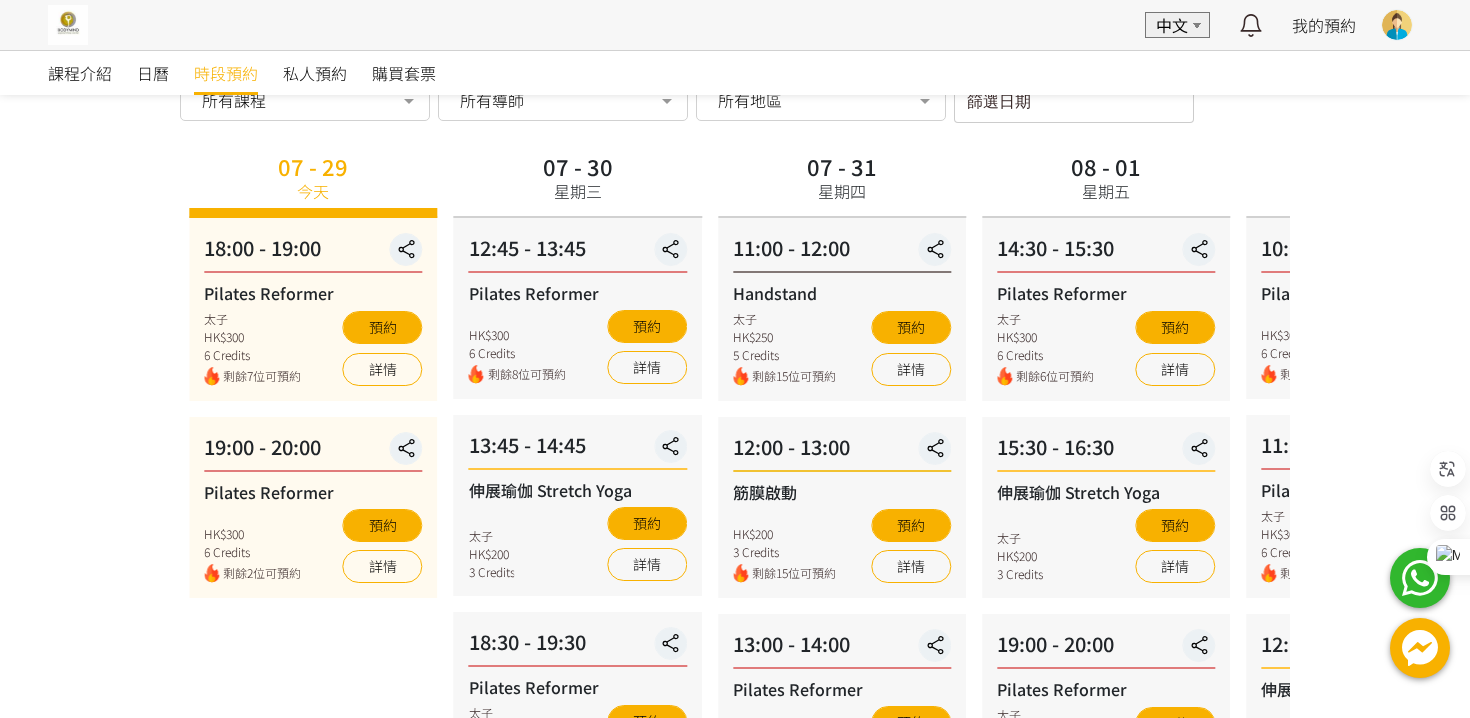click on "07 -
31
星期四
11:00 - 12:00
Handstand
太子
HK$250
5 Credits
剩餘15位可預約
預約
詳情
12:00 - 13:00
筋膜啟動       HK$200
3 Credits
剩餘15位可預約
預約
詳情
13:00 - 14:00
Pilates Reformer       HK$300
6 Credits
剩餘8位可預約
預約
詳情" at bounding box center (842, 767) 